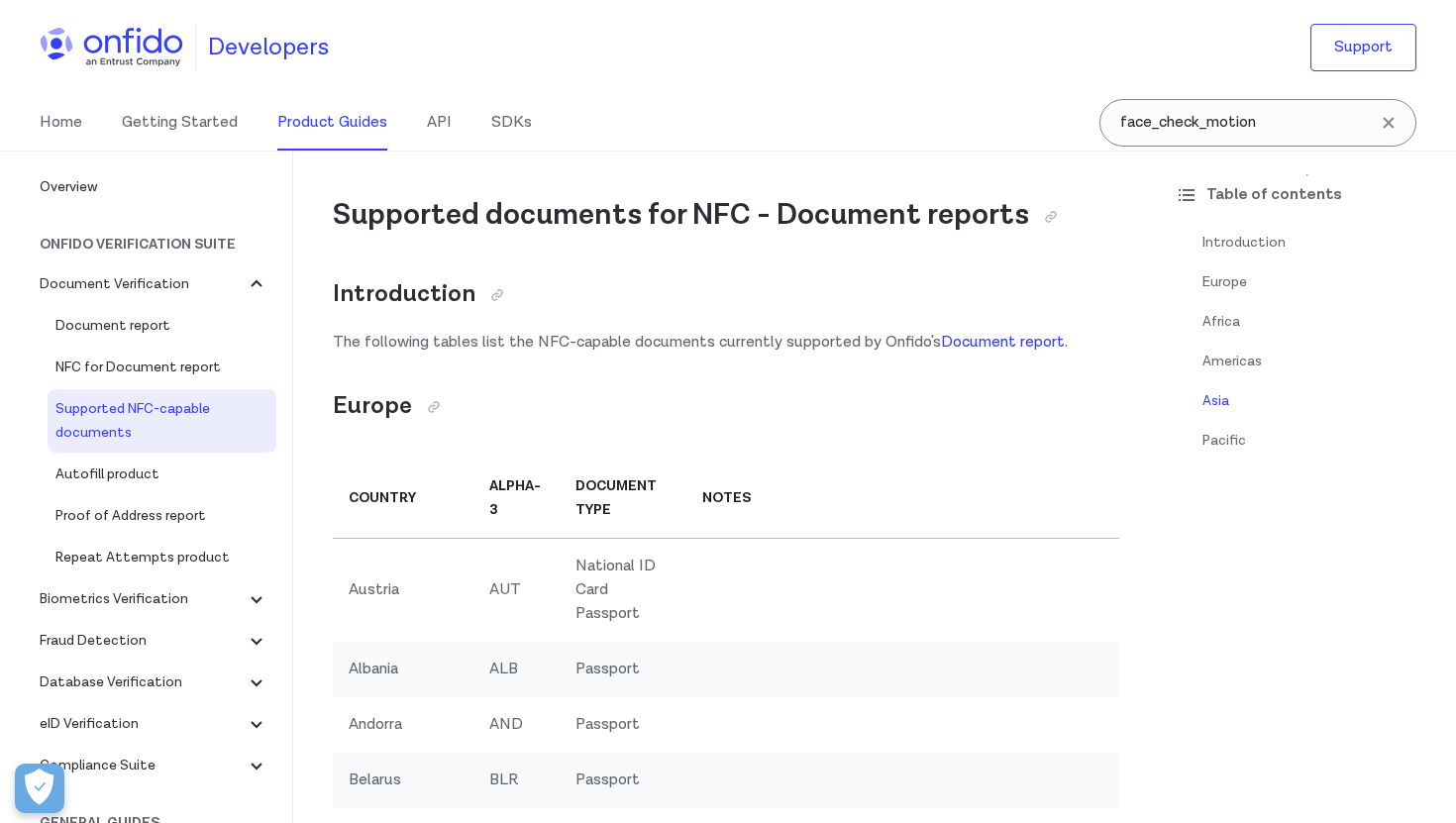 scroll, scrollTop: 8738, scrollLeft: 0, axis: vertical 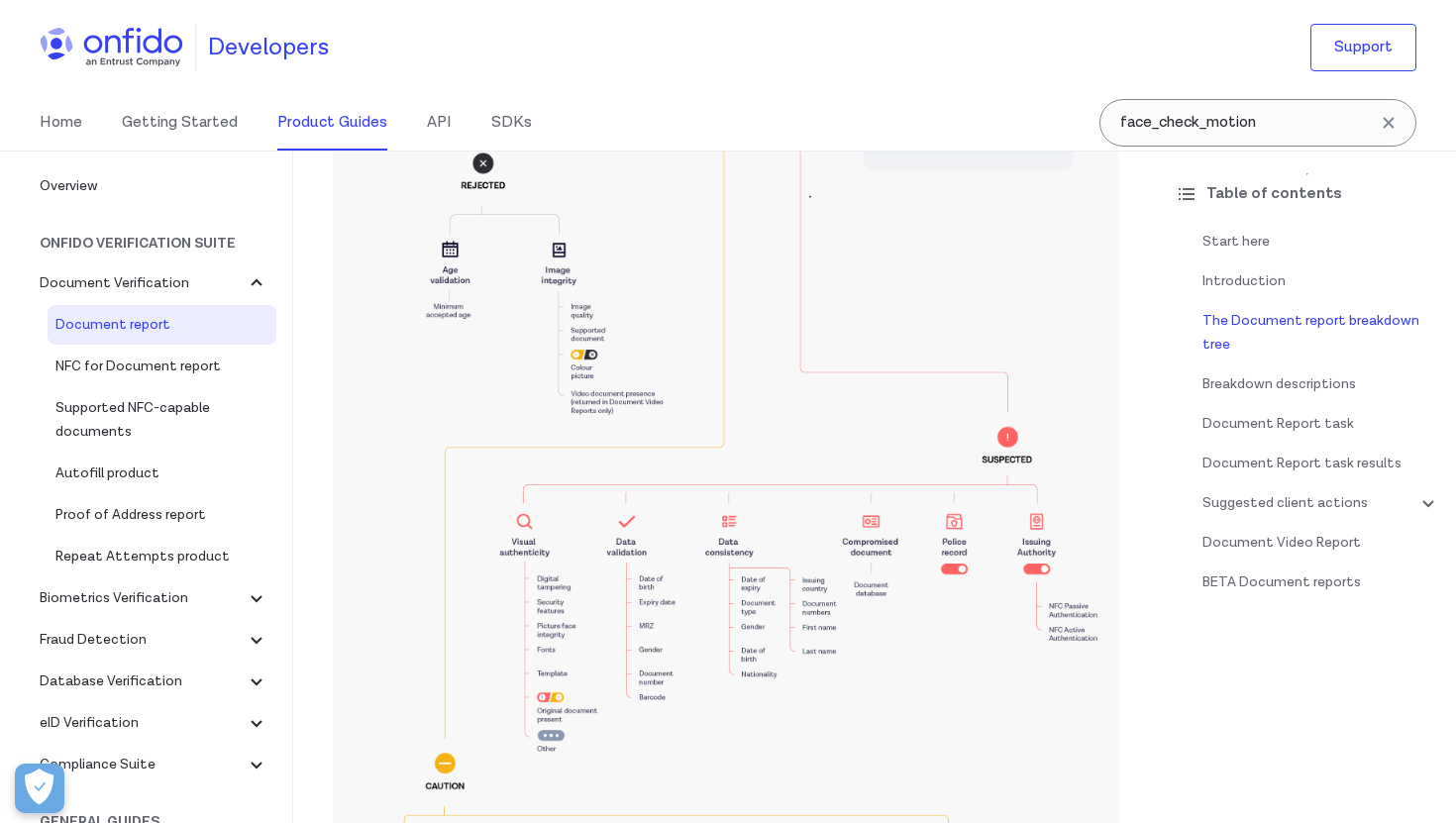 click at bounding box center [726, 488] 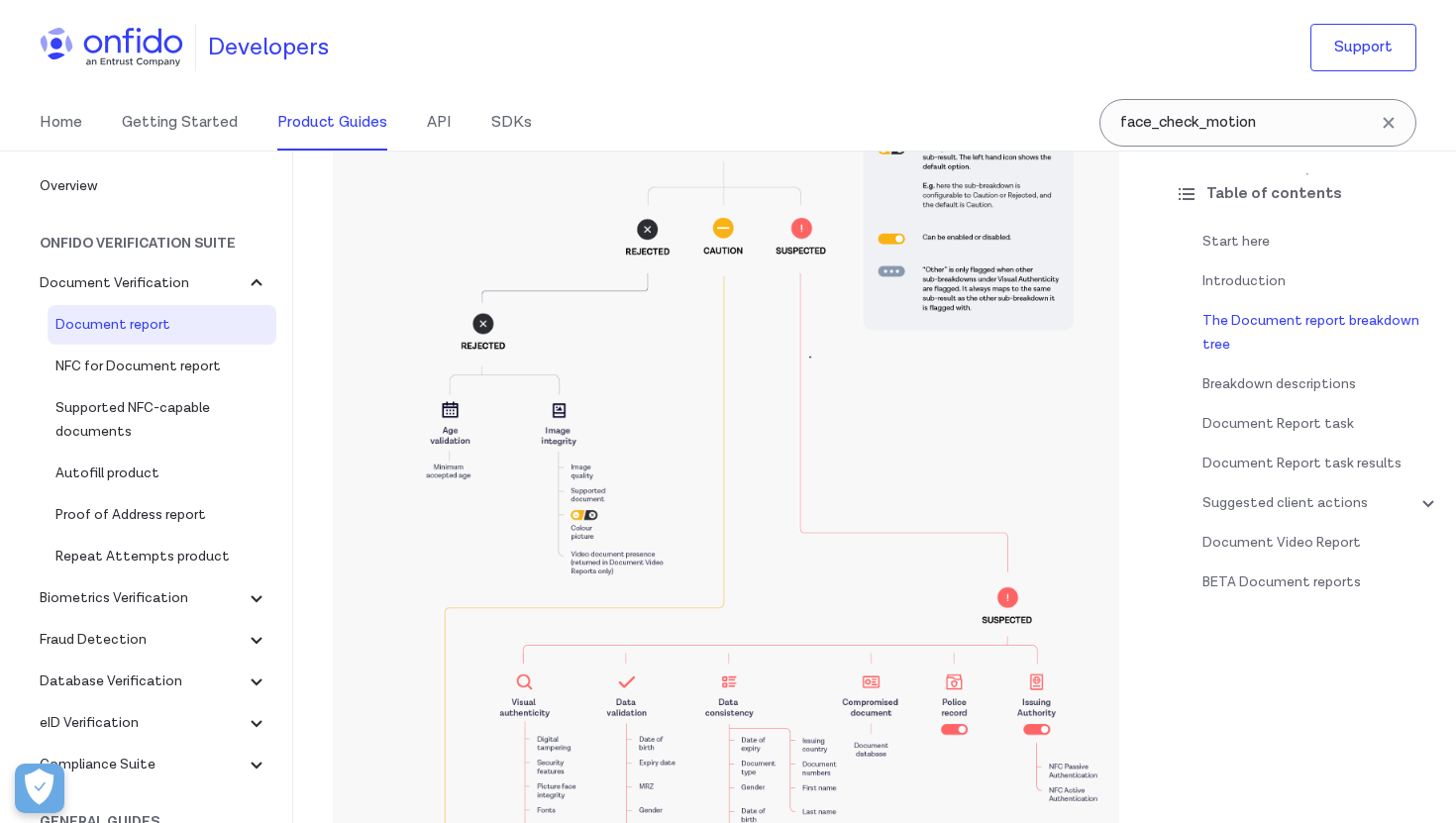 scroll, scrollTop: 1676, scrollLeft: 0, axis: vertical 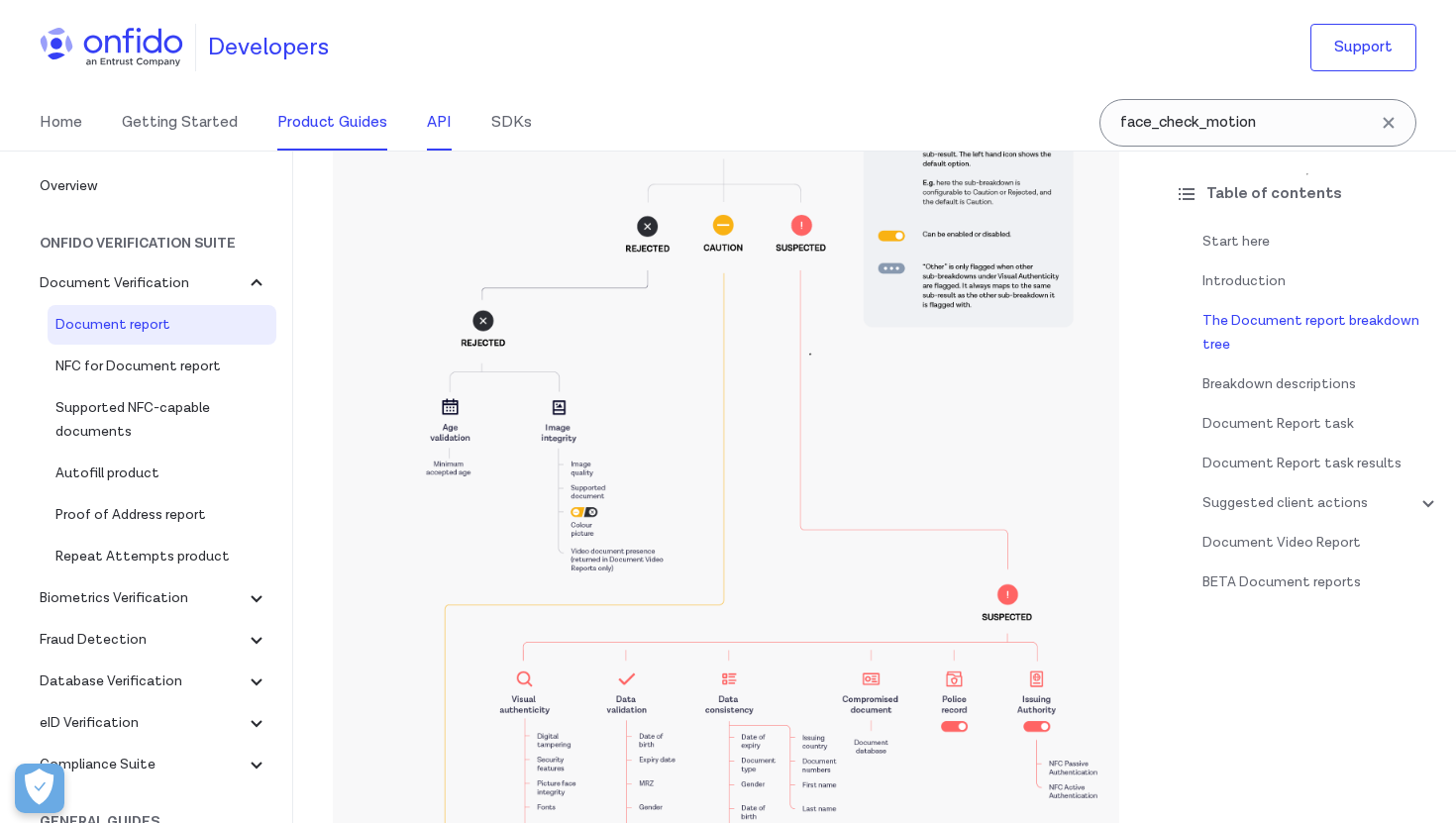 click on "API" at bounding box center [439, 123] 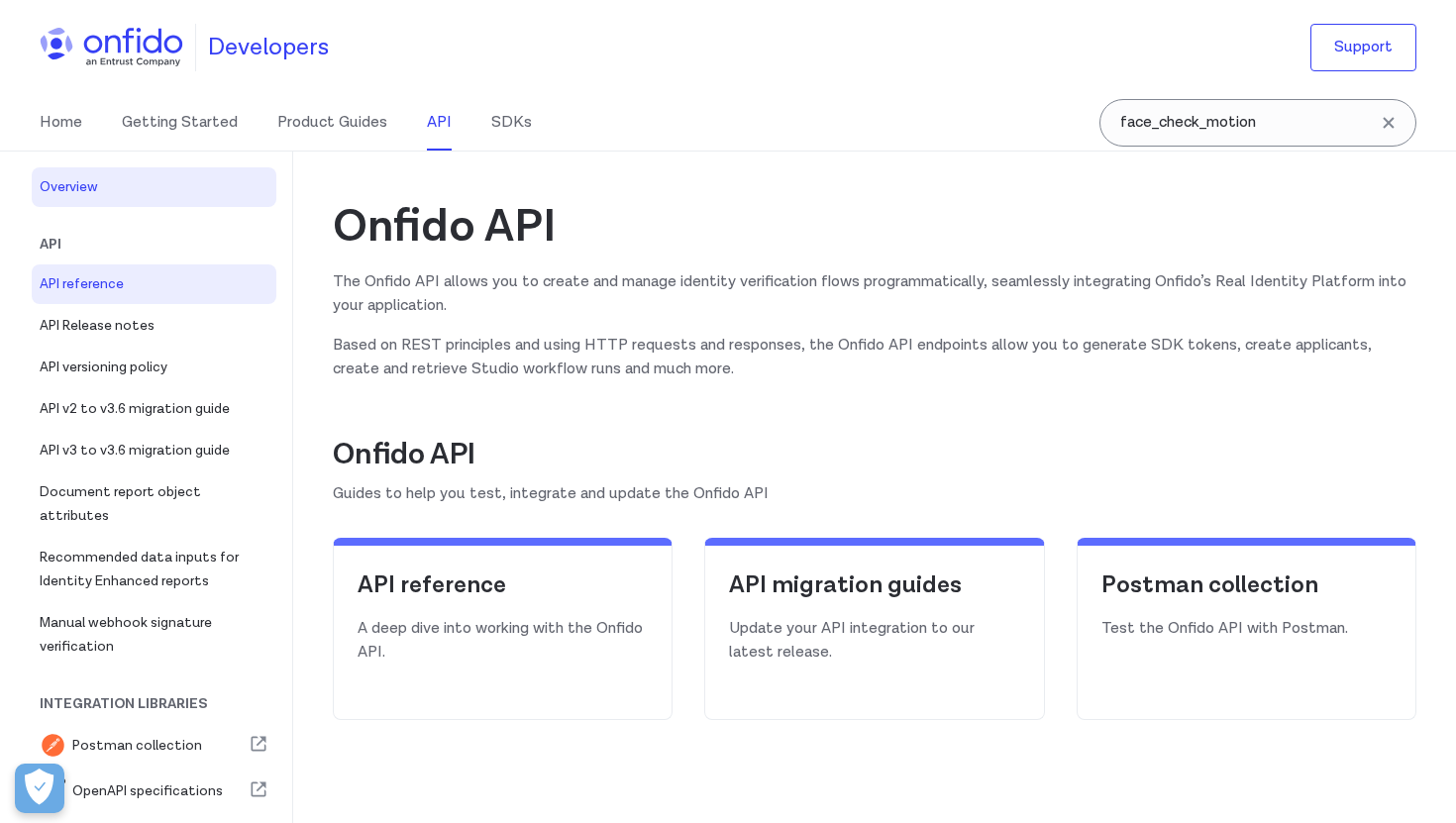 click on "API reference" at bounding box center (154, 284) 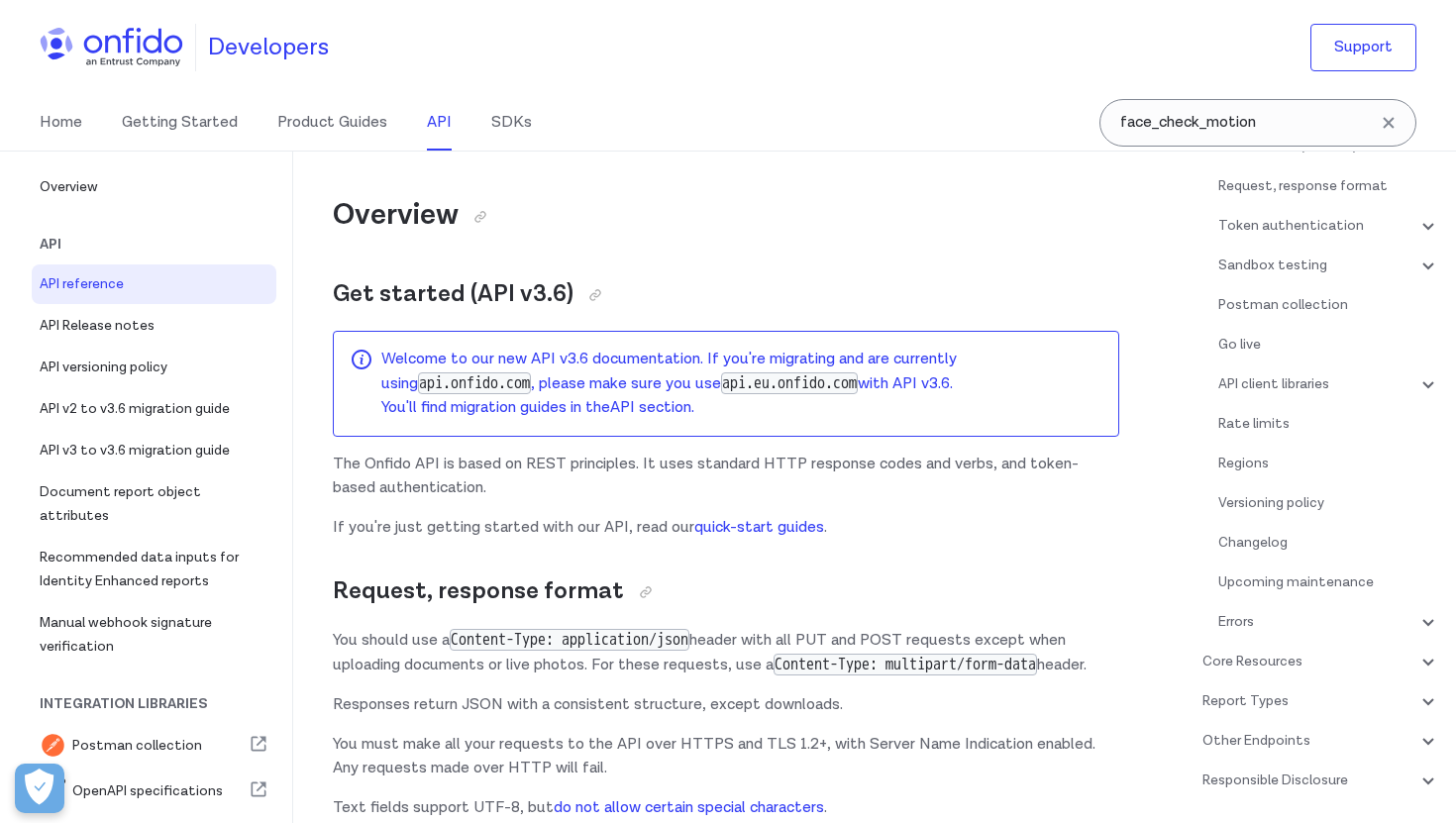 scroll, scrollTop: 270, scrollLeft: 0, axis: vertical 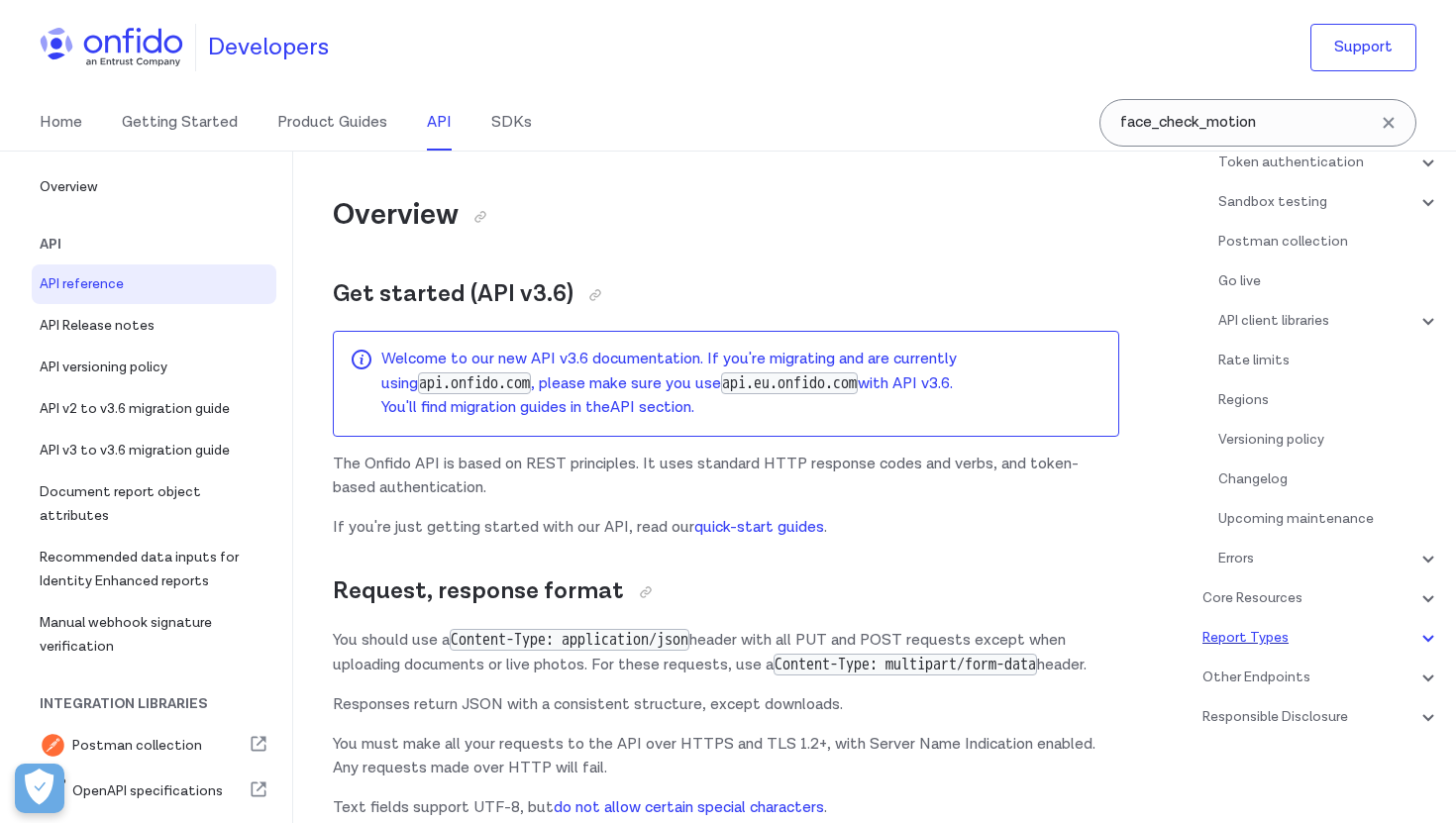 click on "Report Types" at bounding box center [1321, 638] 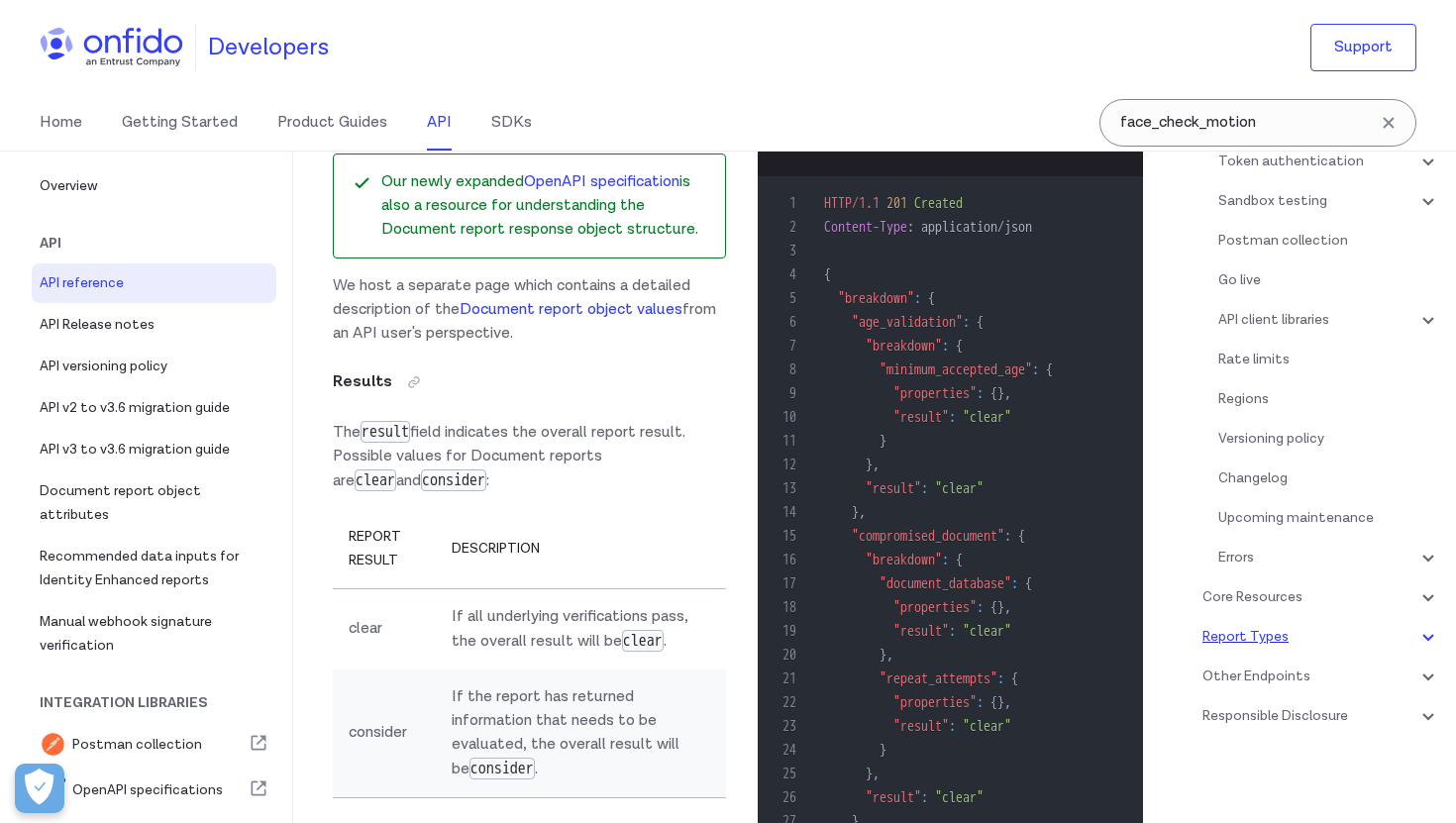 scroll, scrollTop: 136, scrollLeft: 0, axis: vertical 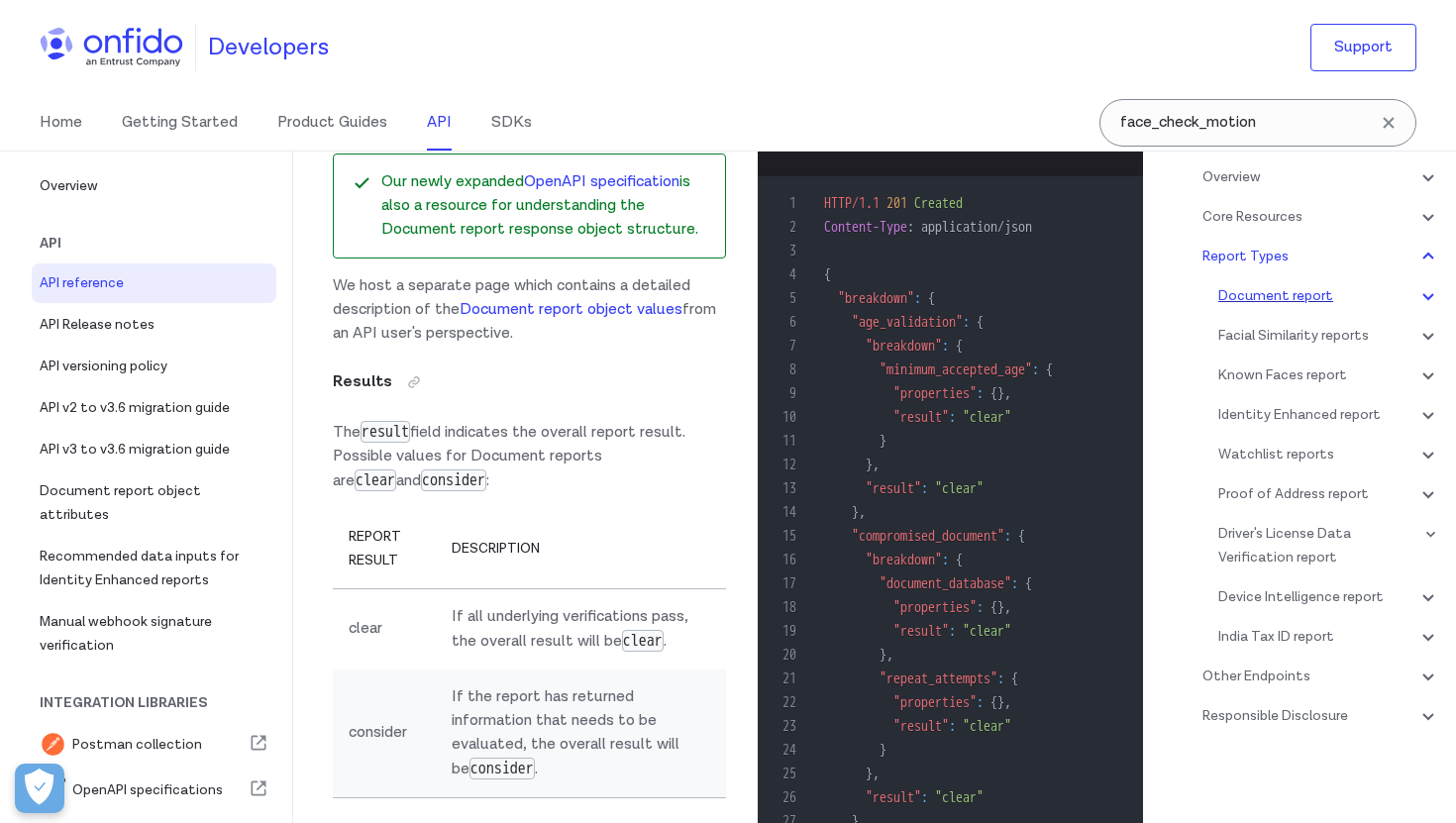 click on "Document report" at bounding box center [1329, 296] 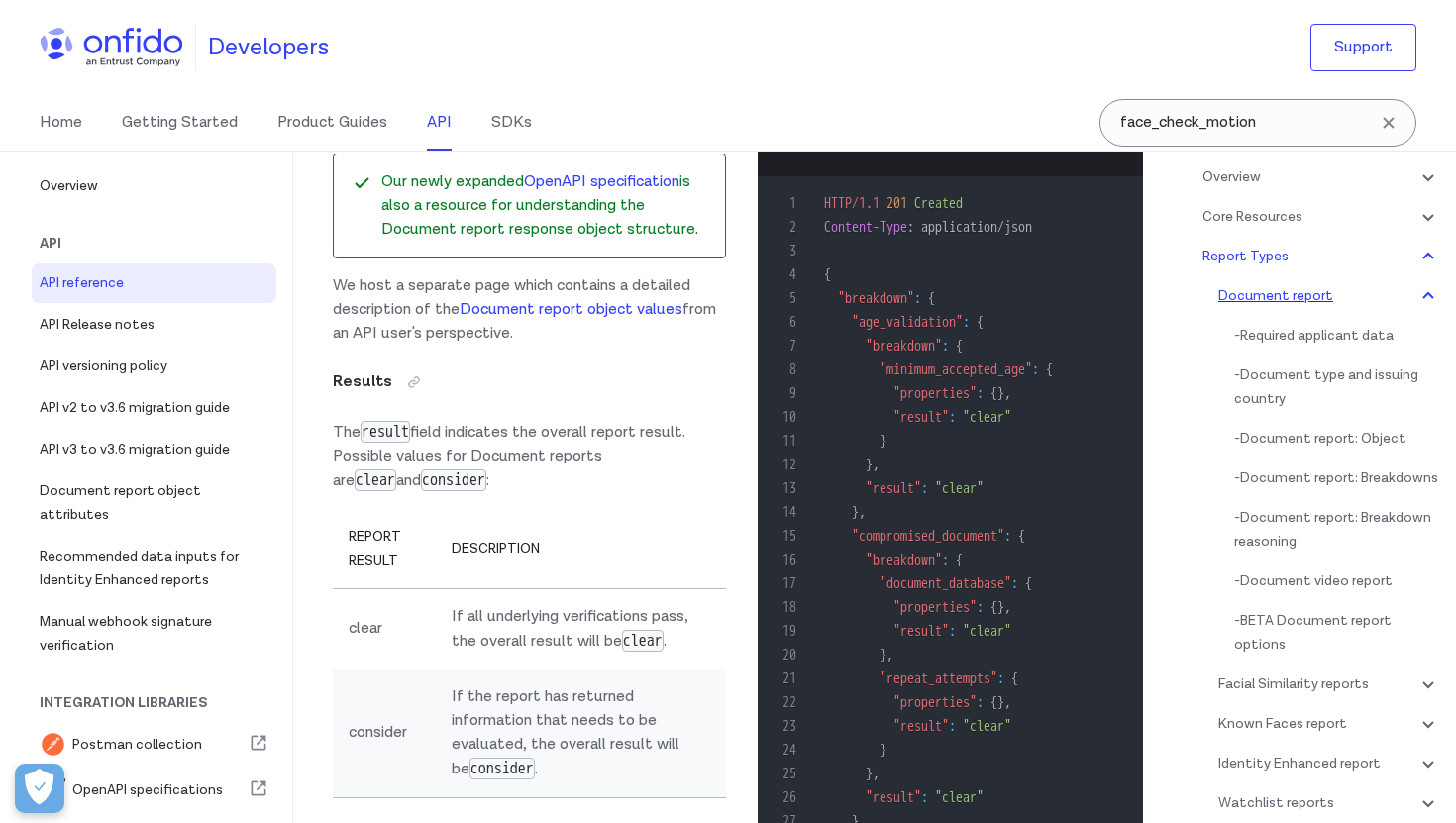 scroll, scrollTop: 83096, scrollLeft: 0, axis: vertical 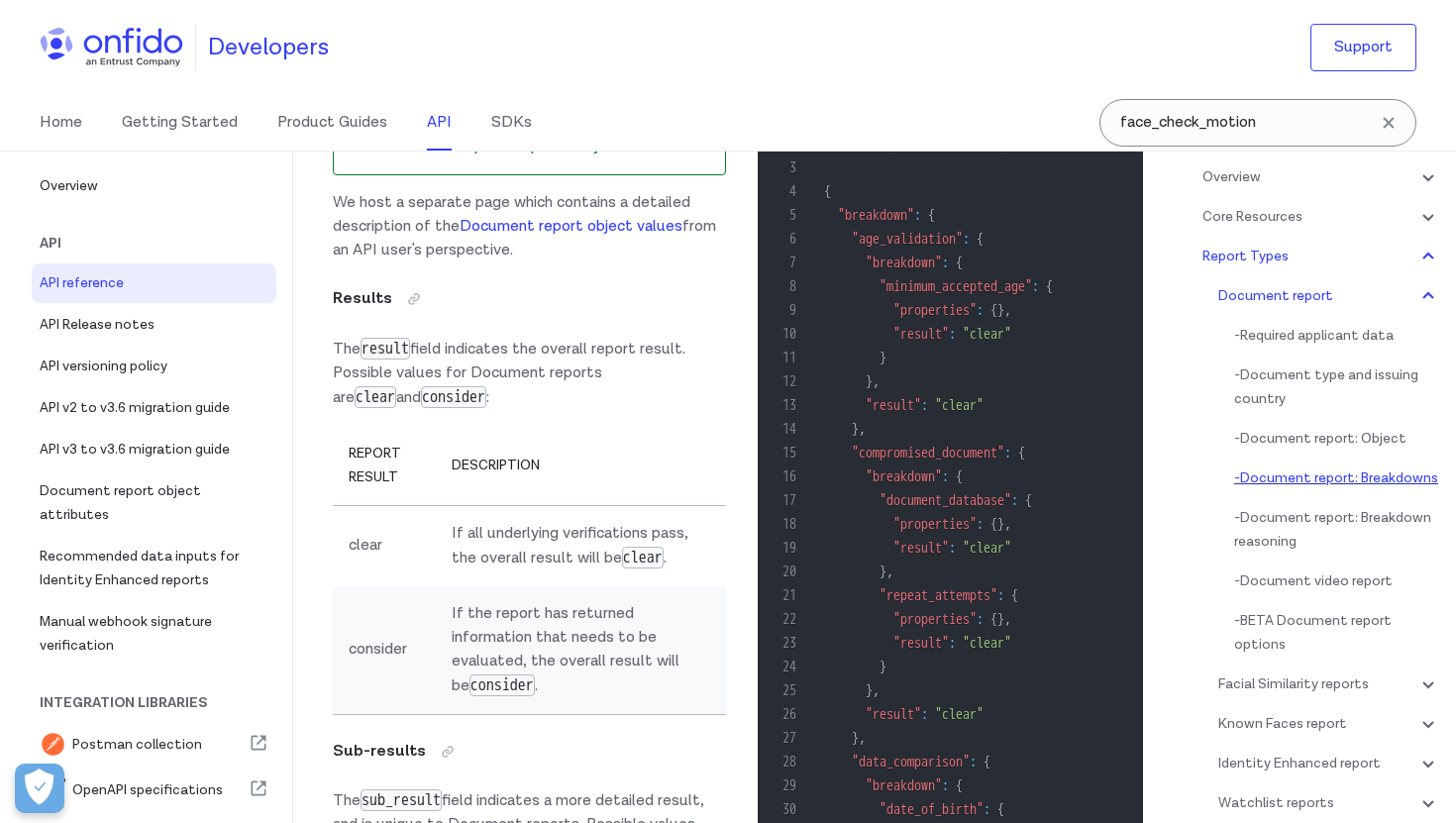 click on "-  Document report: Breakdowns" at bounding box center [1337, 478] 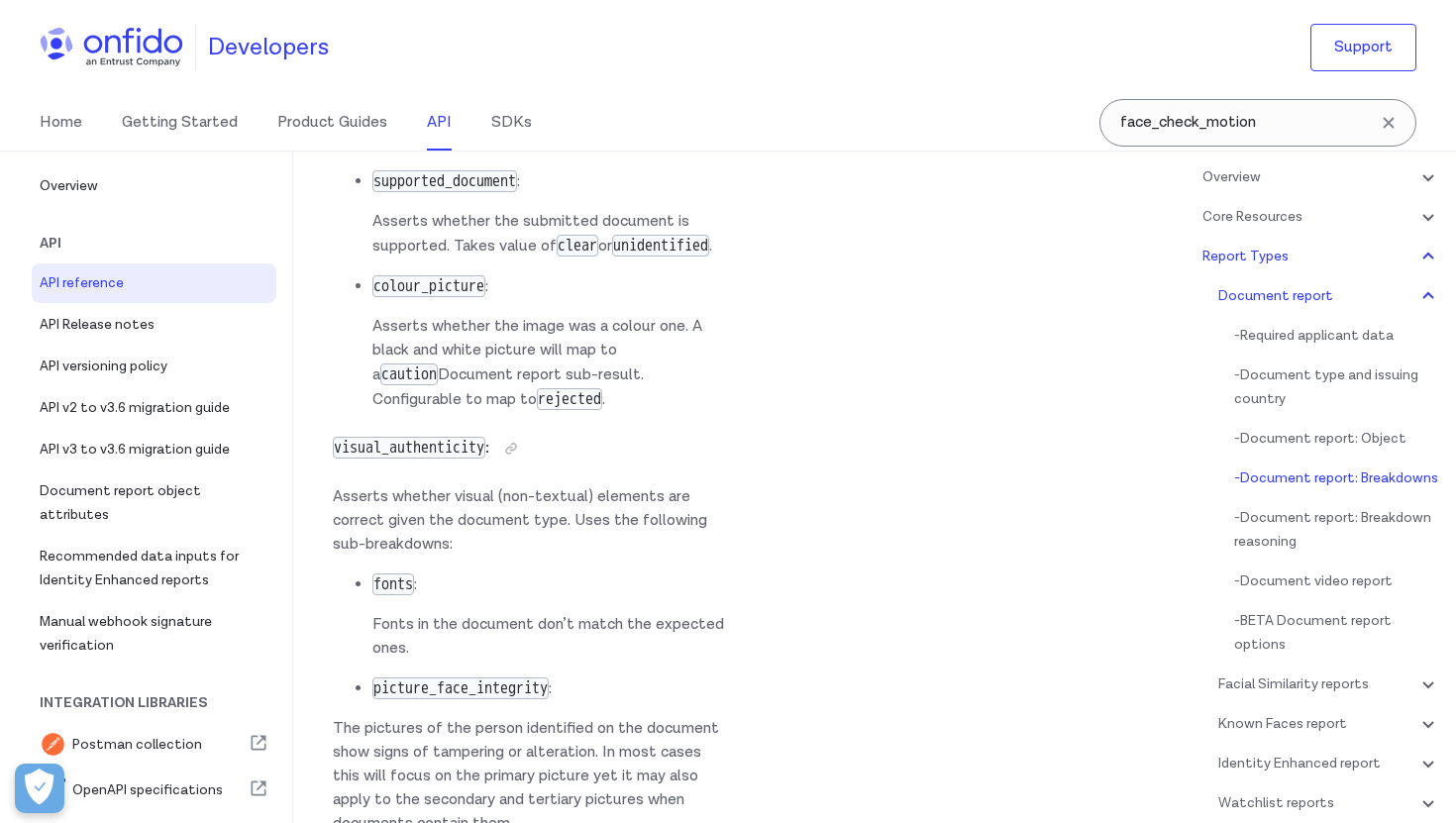 scroll, scrollTop: 89047, scrollLeft: 0, axis: vertical 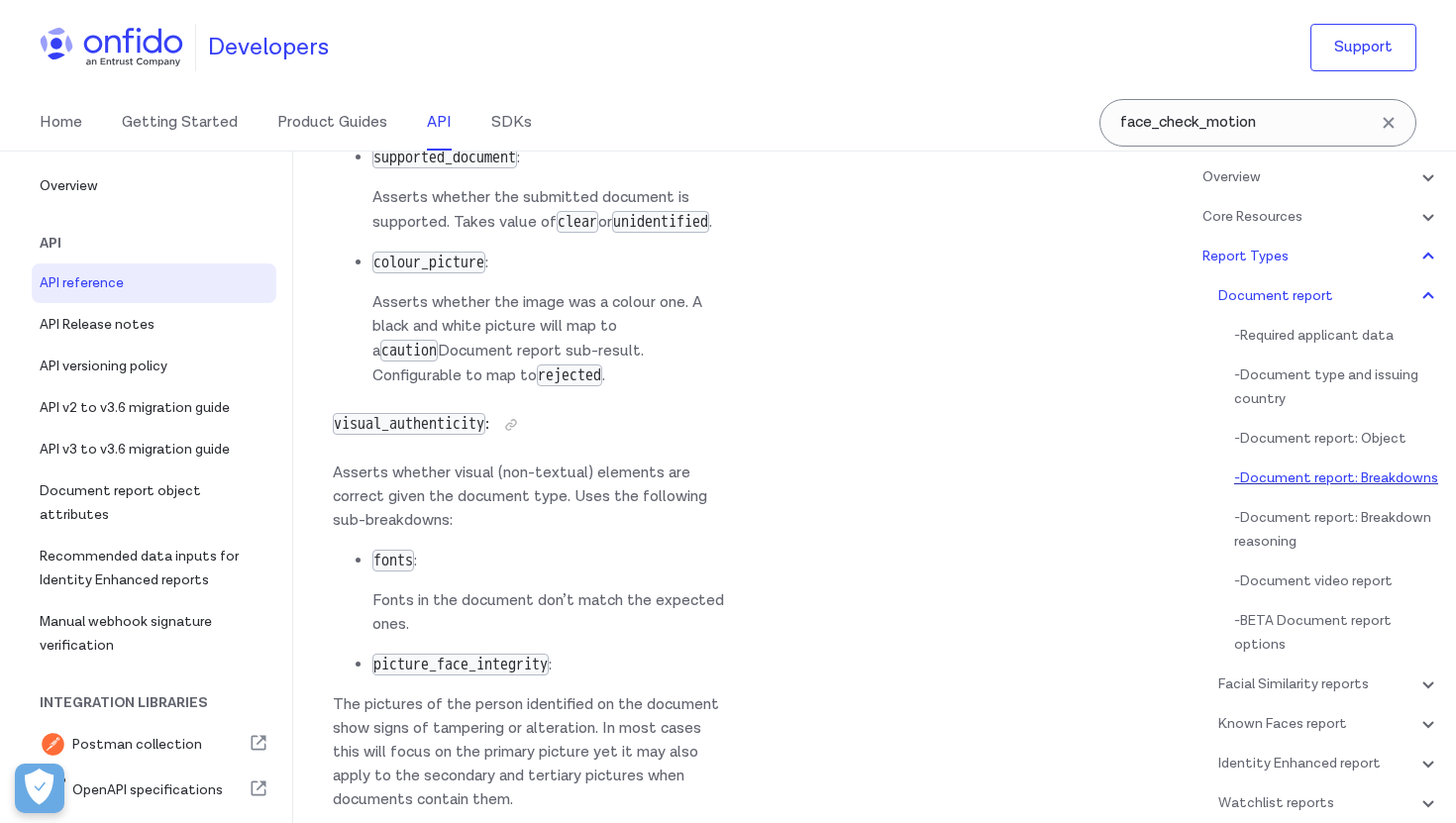 click on "-  Document report: Breakdowns" at bounding box center (1337, 478) 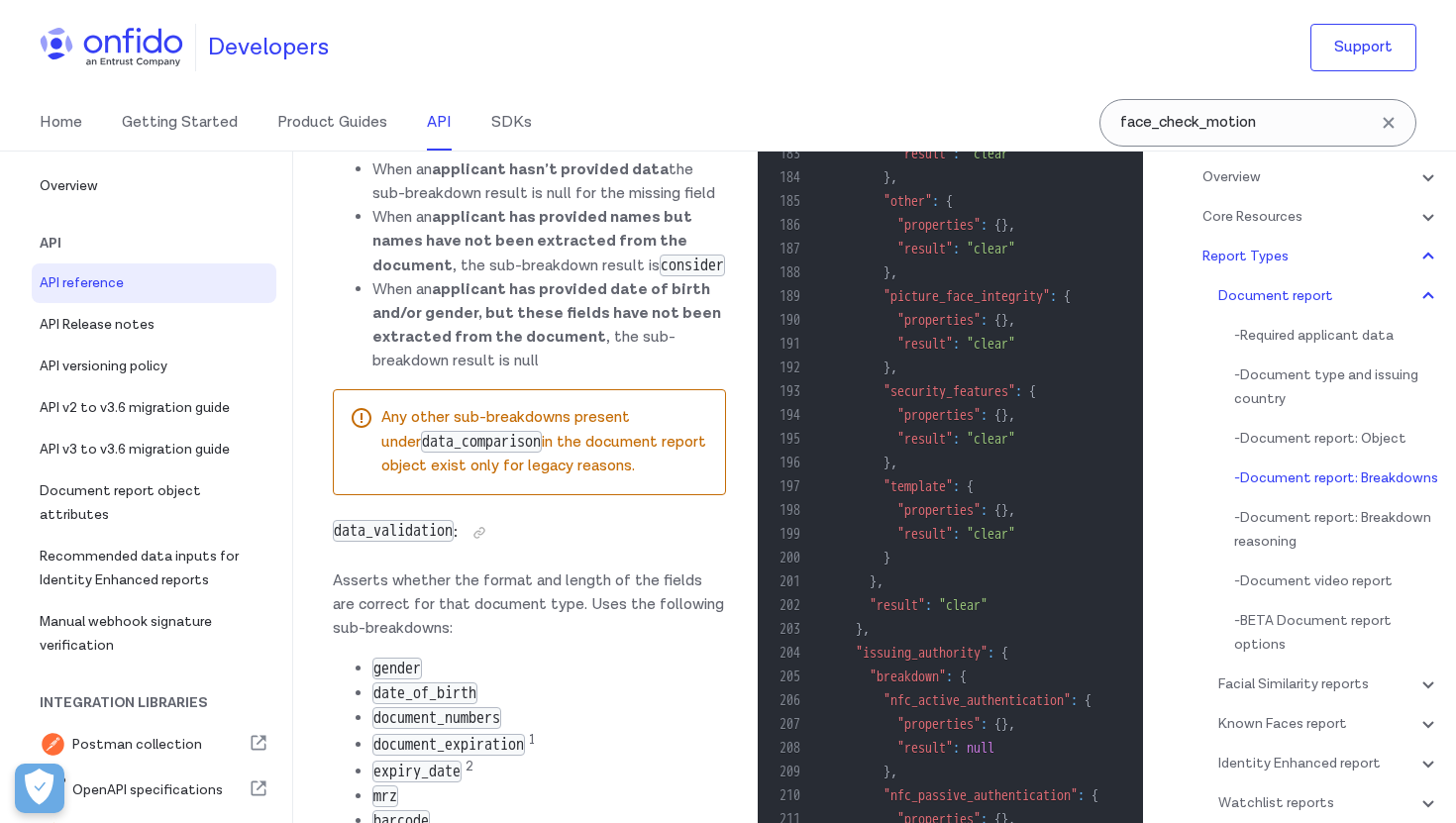 click at bounding box center [636, -2719] 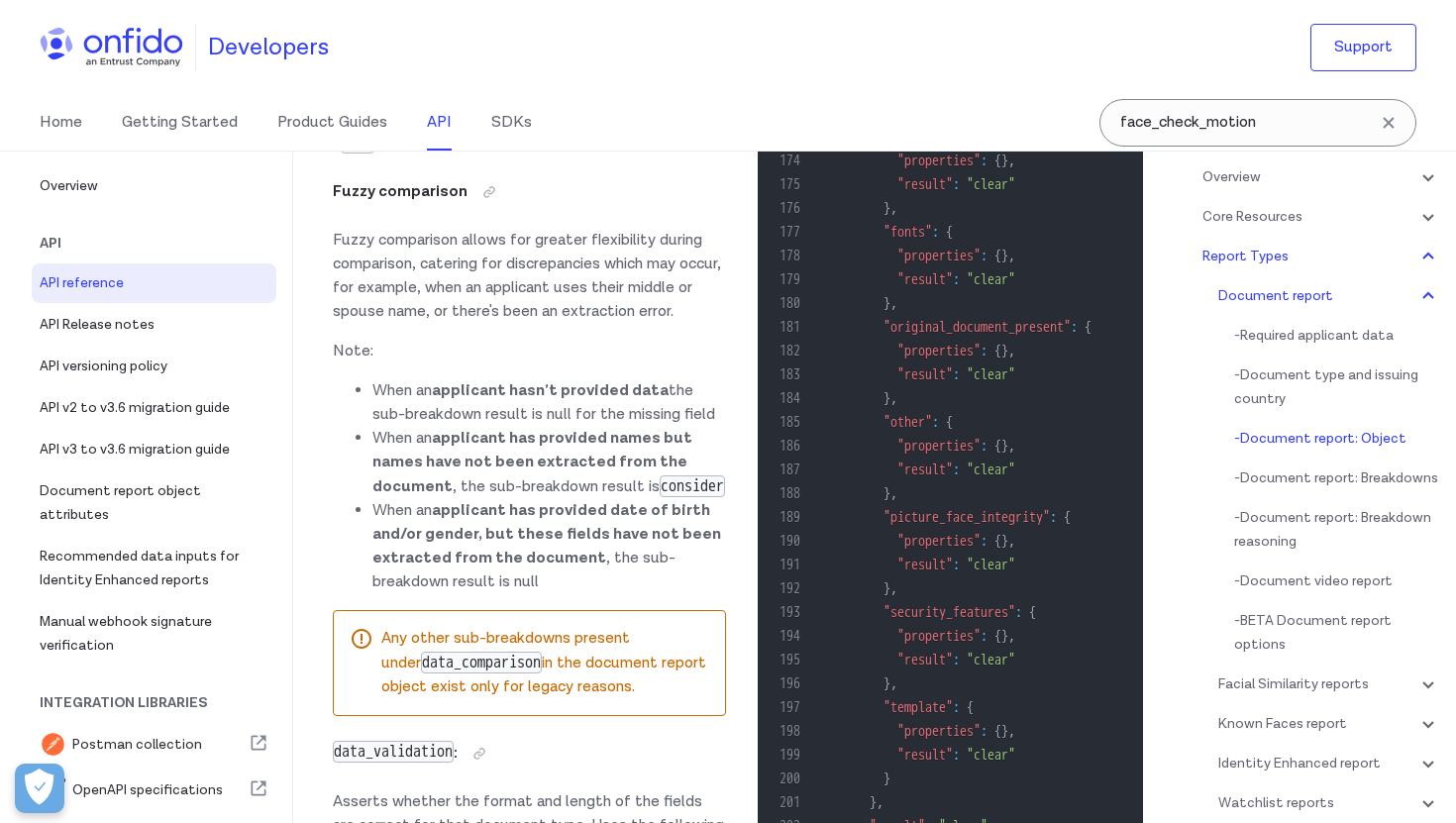 scroll, scrollTop: 87152, scrollLeft: 0, axis: vertical 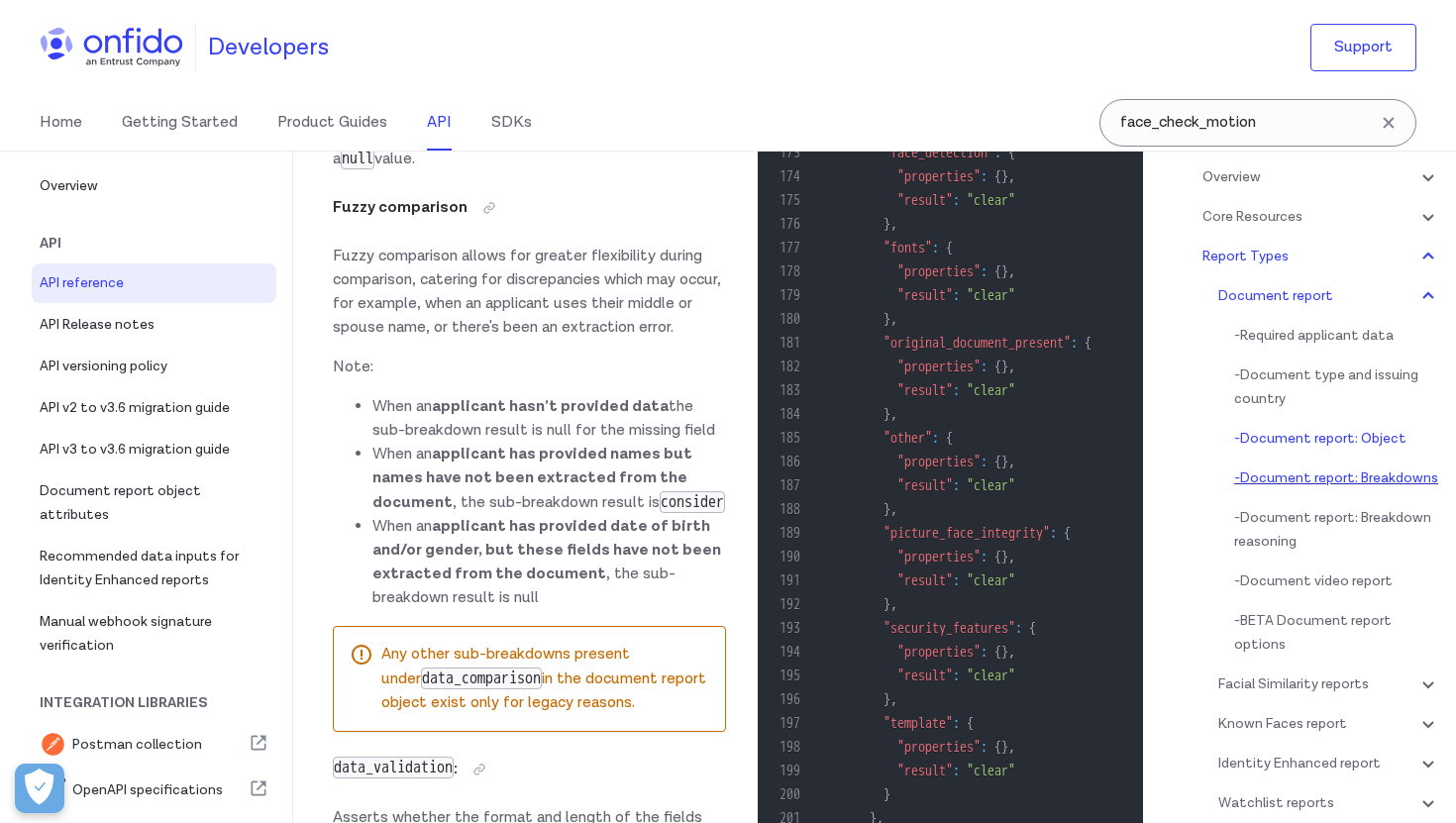 click on "-  Document report: Breakdowns" at bounding box center [1337, 478] 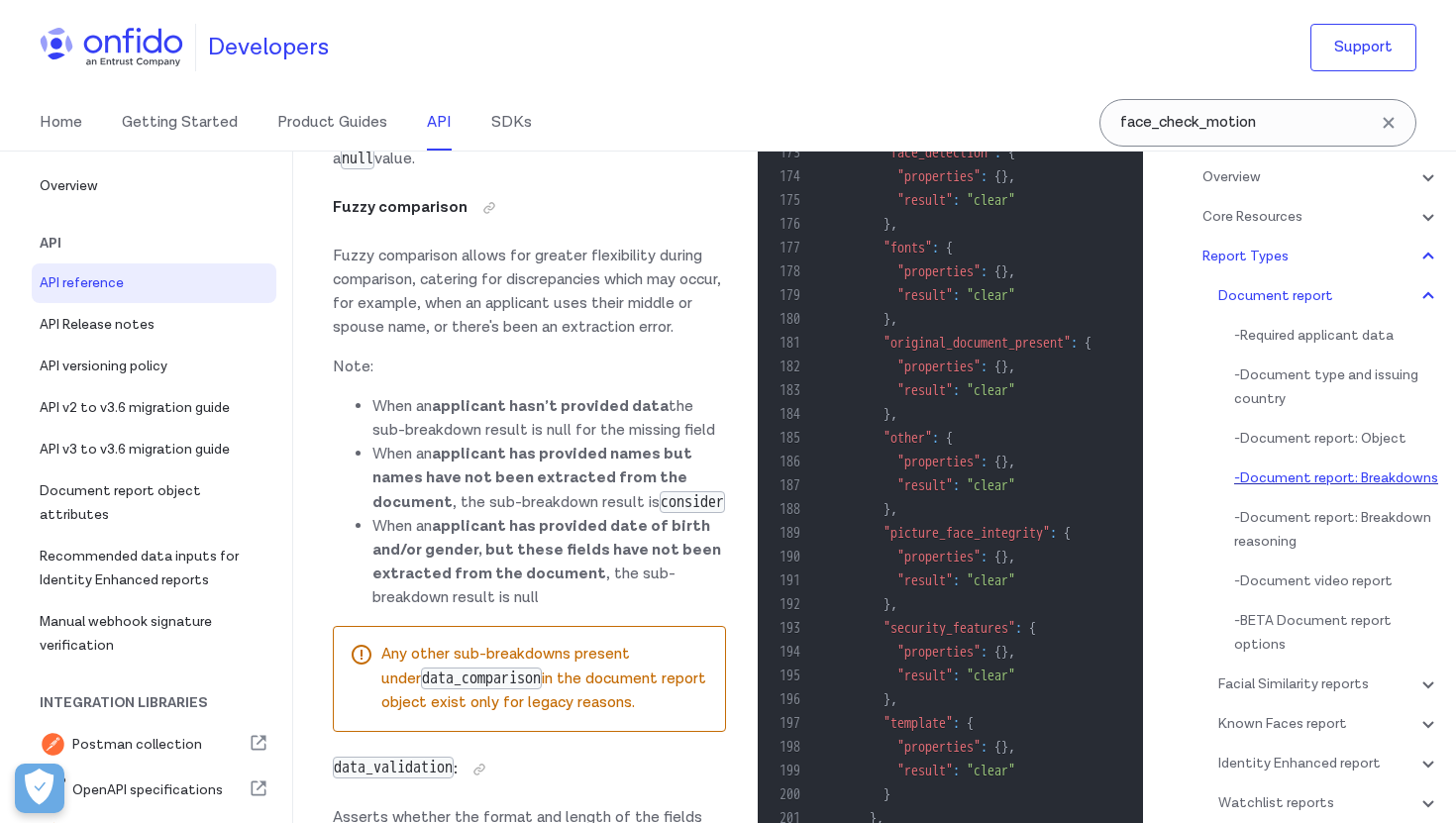scroll, scrollTop: 87389, scrollLeft: 0, axis: vertical 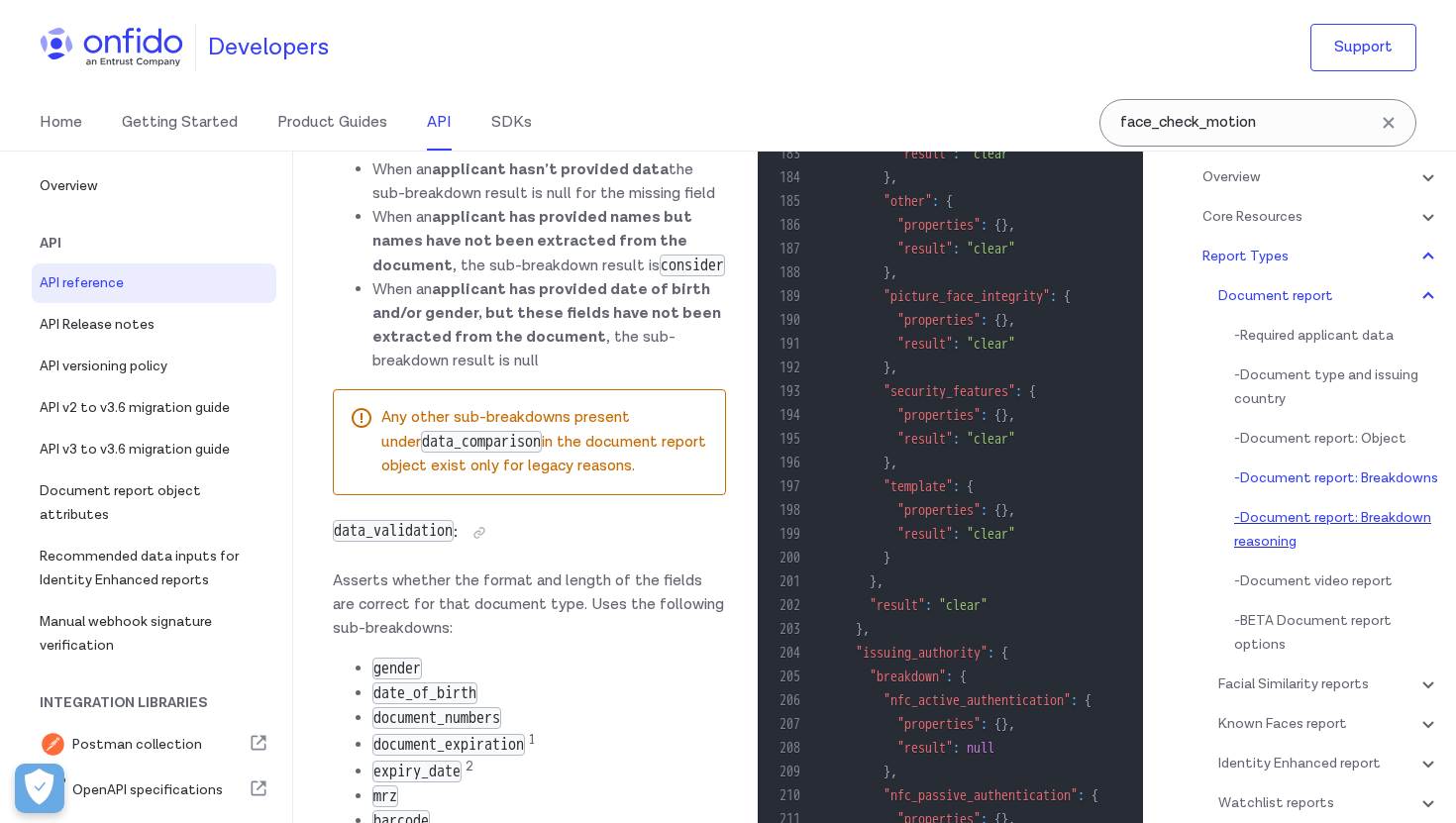 click on "-  Document report: Breakdown reasoning" at bounding box center (1337, 530) 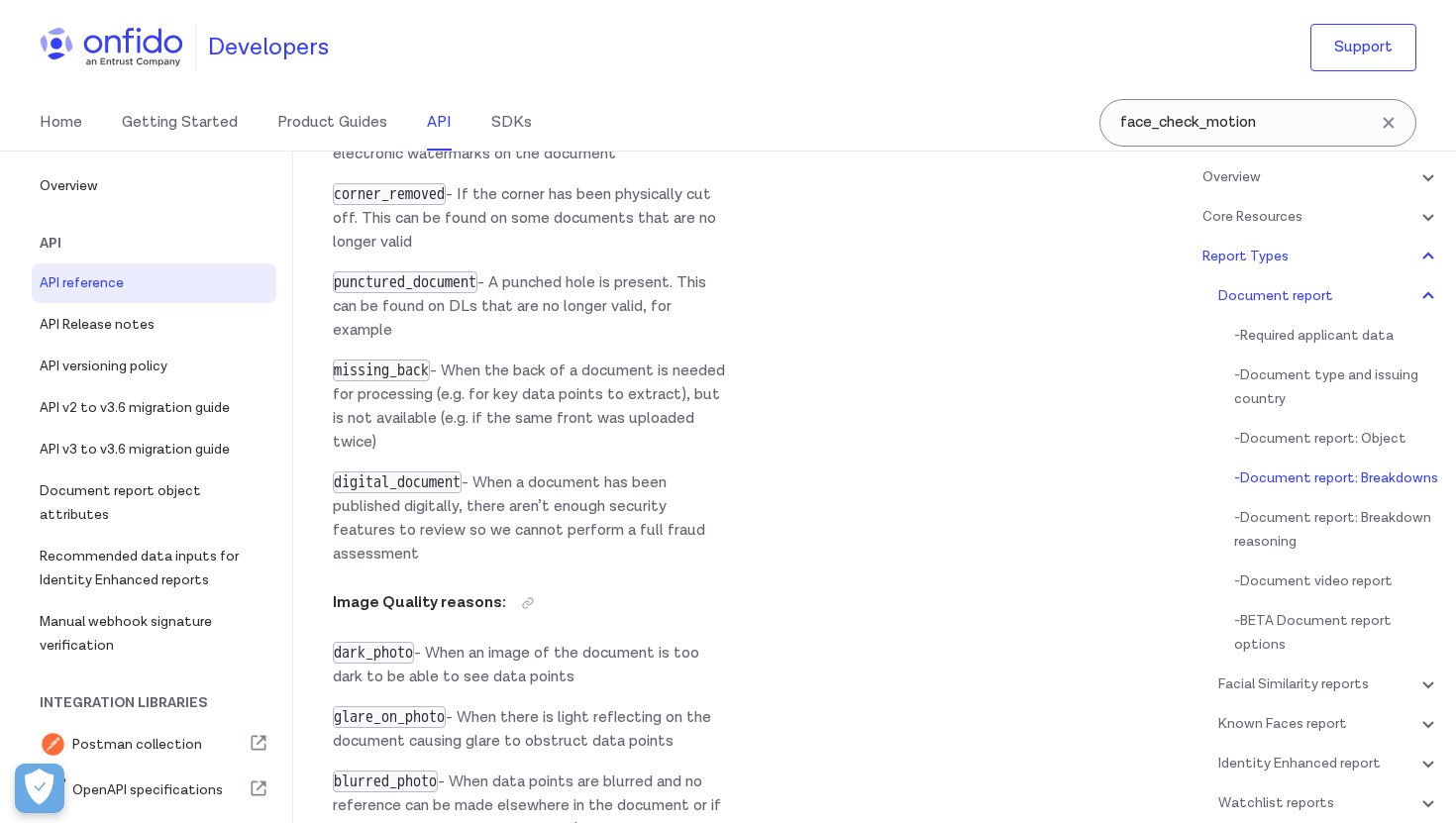 scroll, scrollTop: 94655, scrollLeft: 0, axis: vertical 